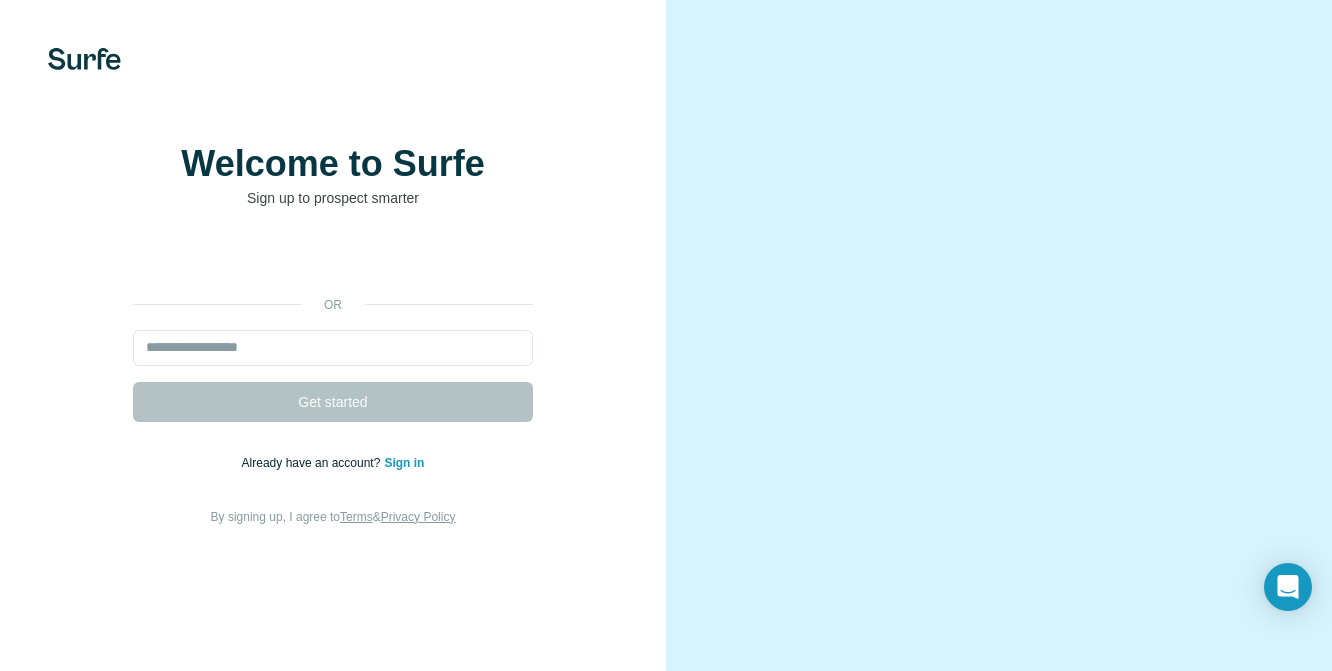 scroll, scrollTop: 0, scrollLeft: 0, axis: both 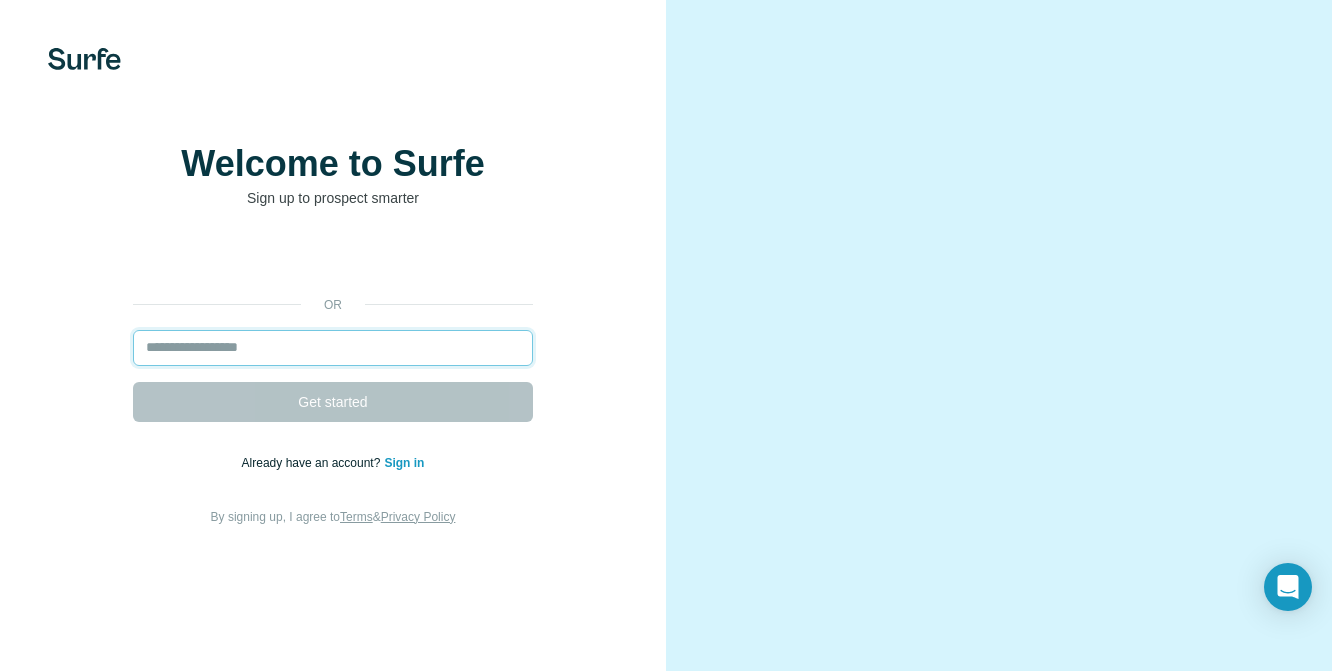 click at bounding box center (333, 348) 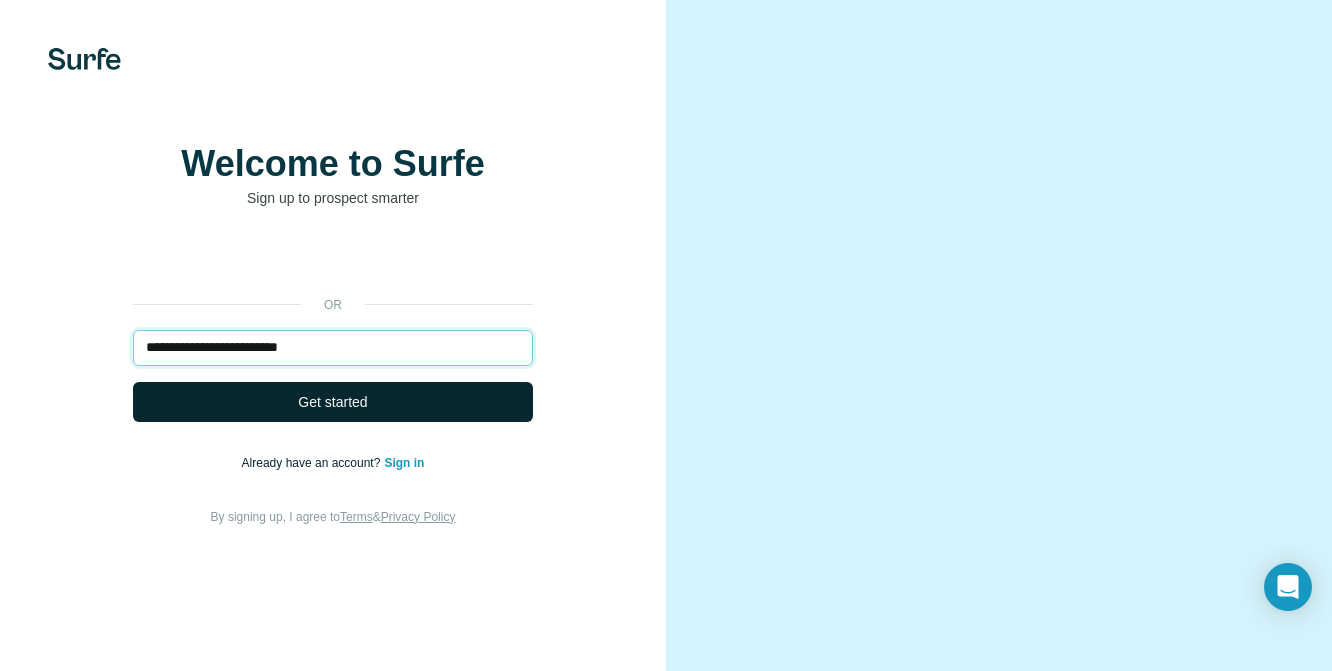 type on "**********" 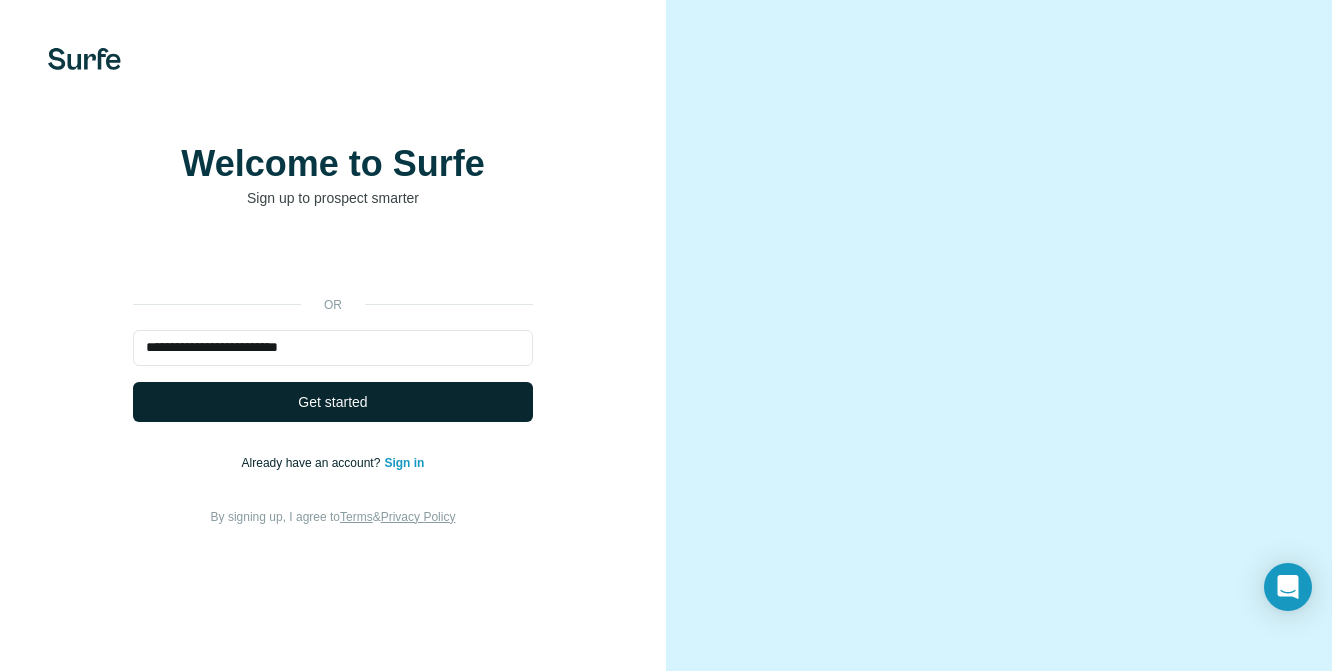 click on "Get started" at bounding box center [332, 402] 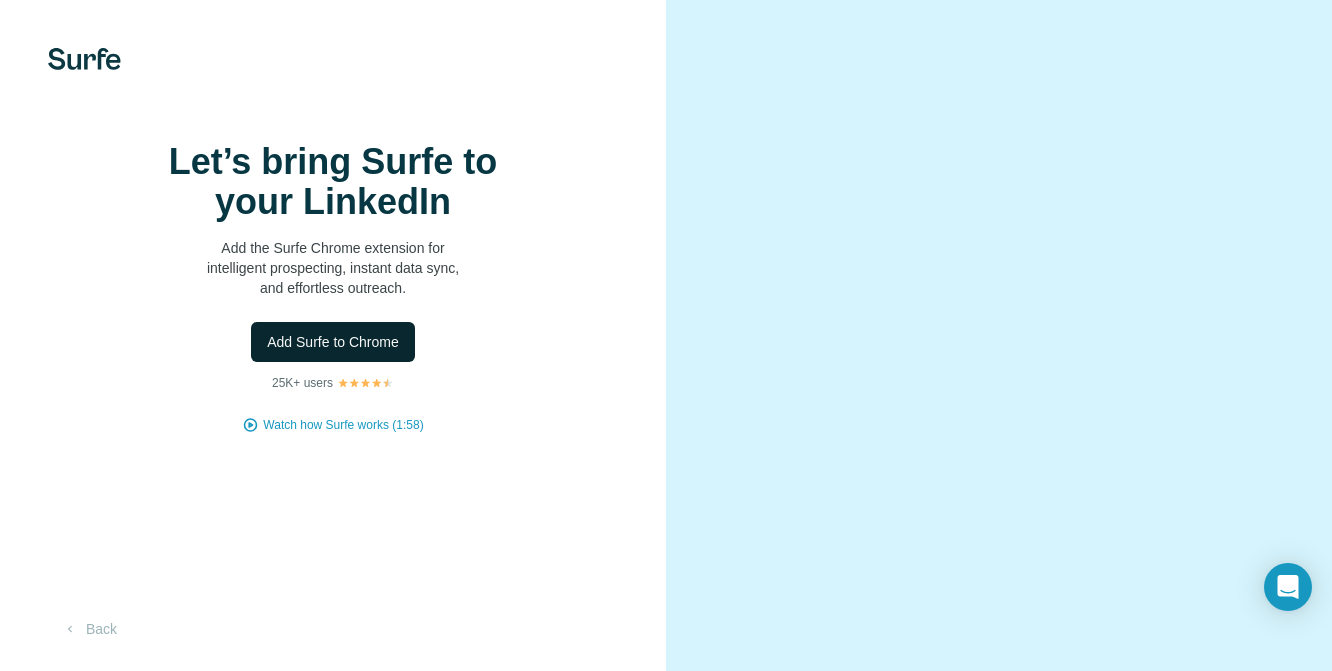 click on "Add Surfe to Chrome" at bounding box center (333, 342) 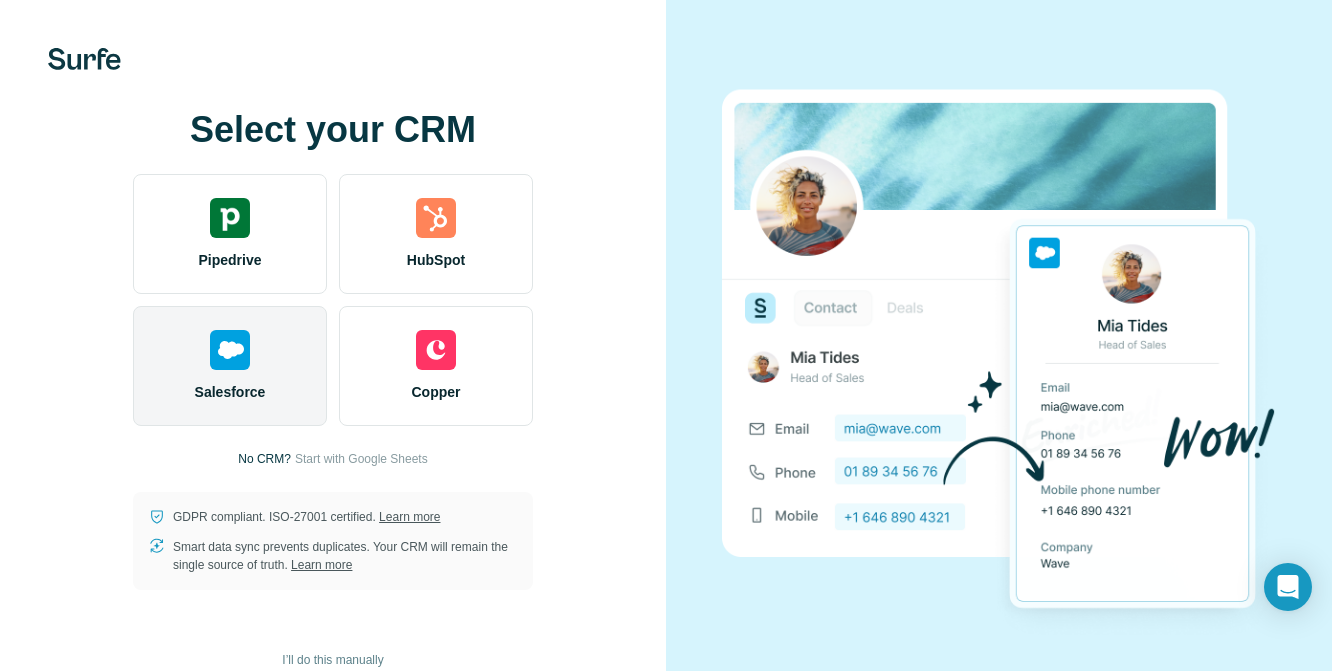click on "Salesforce" at bounding box center (230, 392) 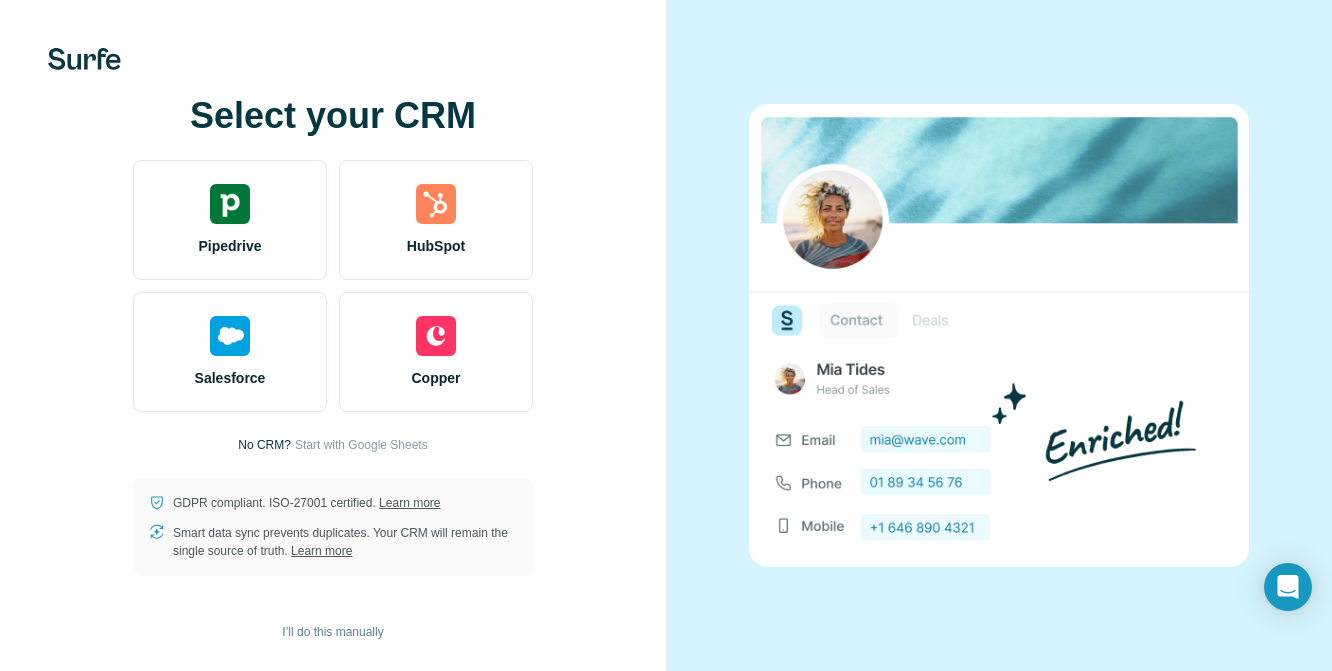 click at bounding box center (999, 335) 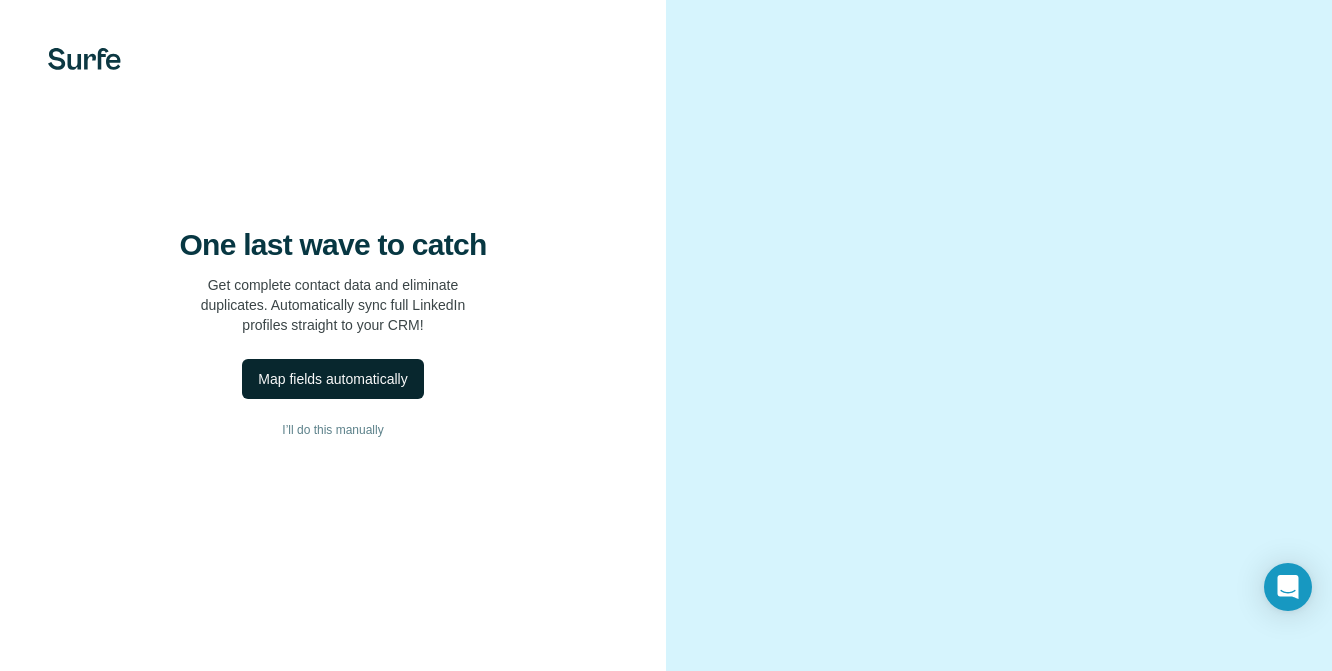 click on "Map fields automatically" at bounding box center (332, 379) 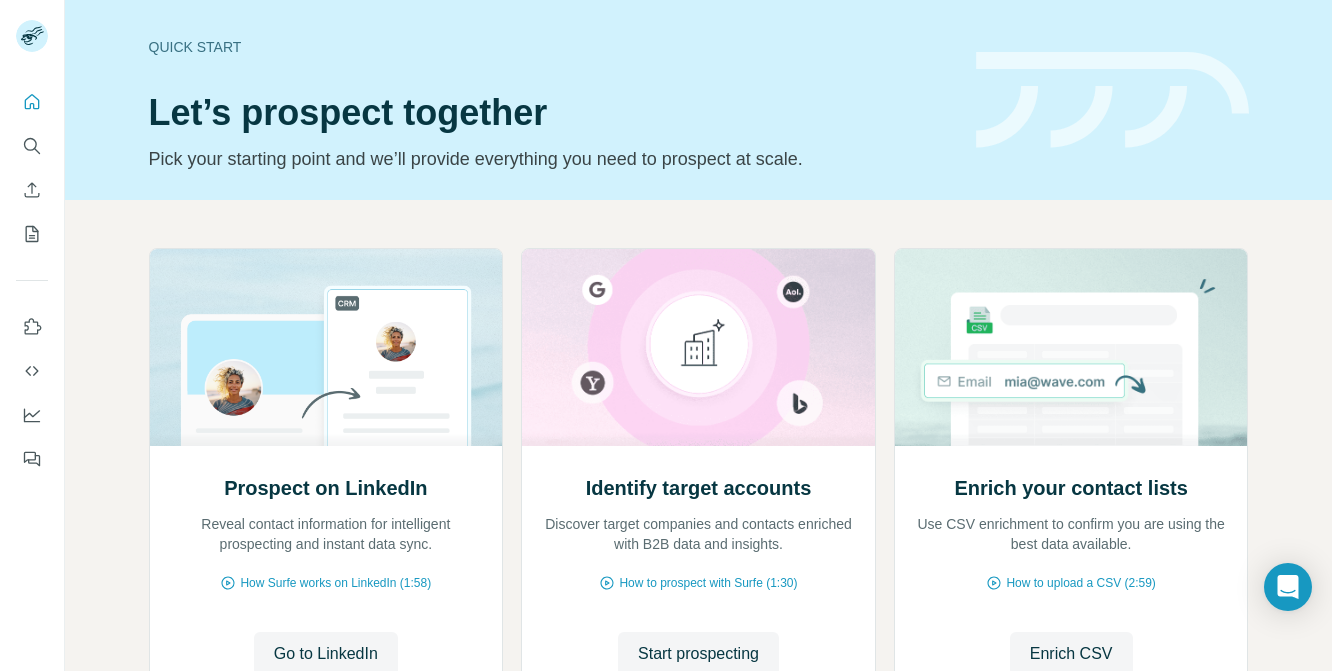 scroll, scrollTop: 0, scrollLeft: 0, axis: both 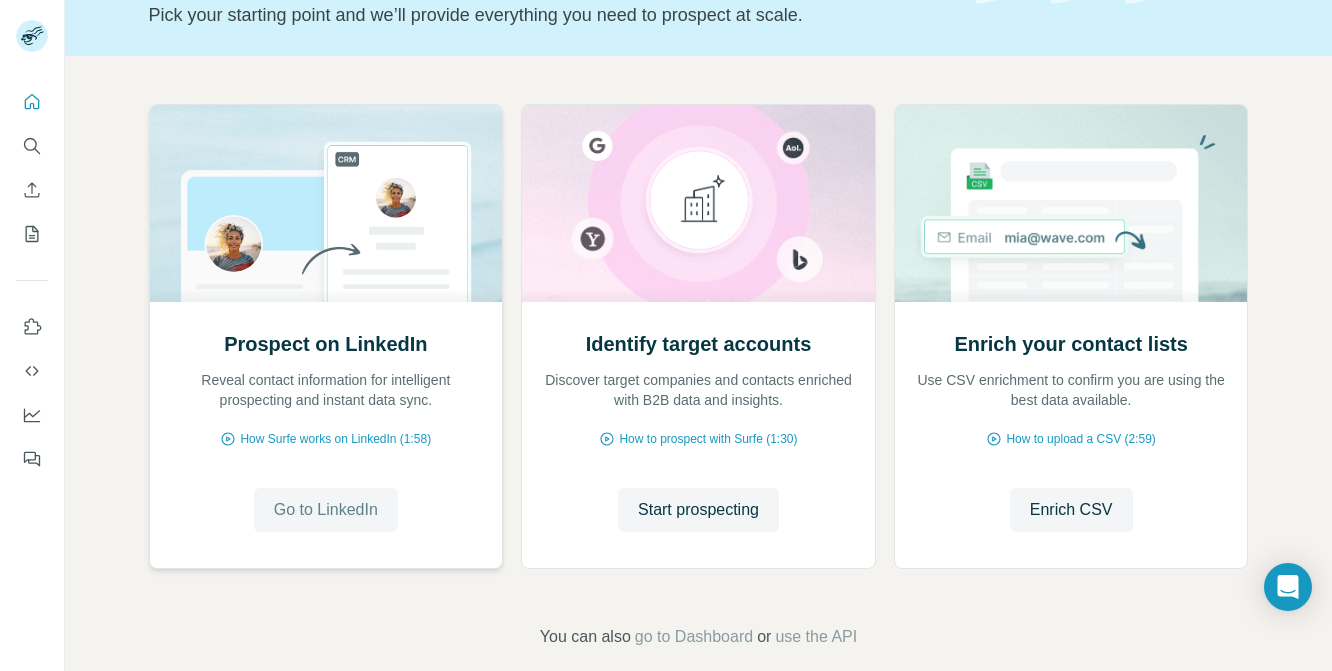 click on "Go to LinkedIn" at bounding box center (326, 510) 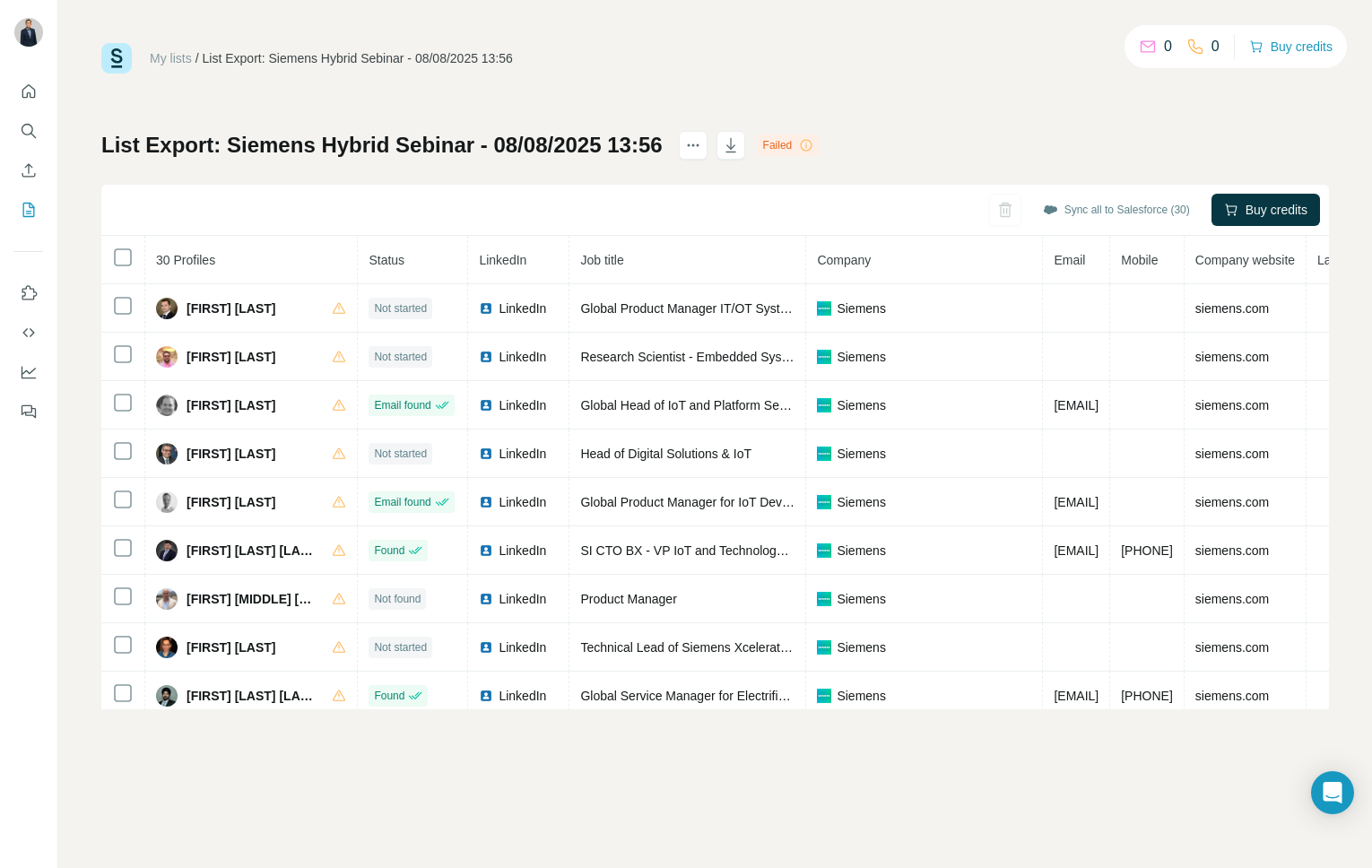 scroll, scrollTop: 0, scrollLeft: 0, axis: both 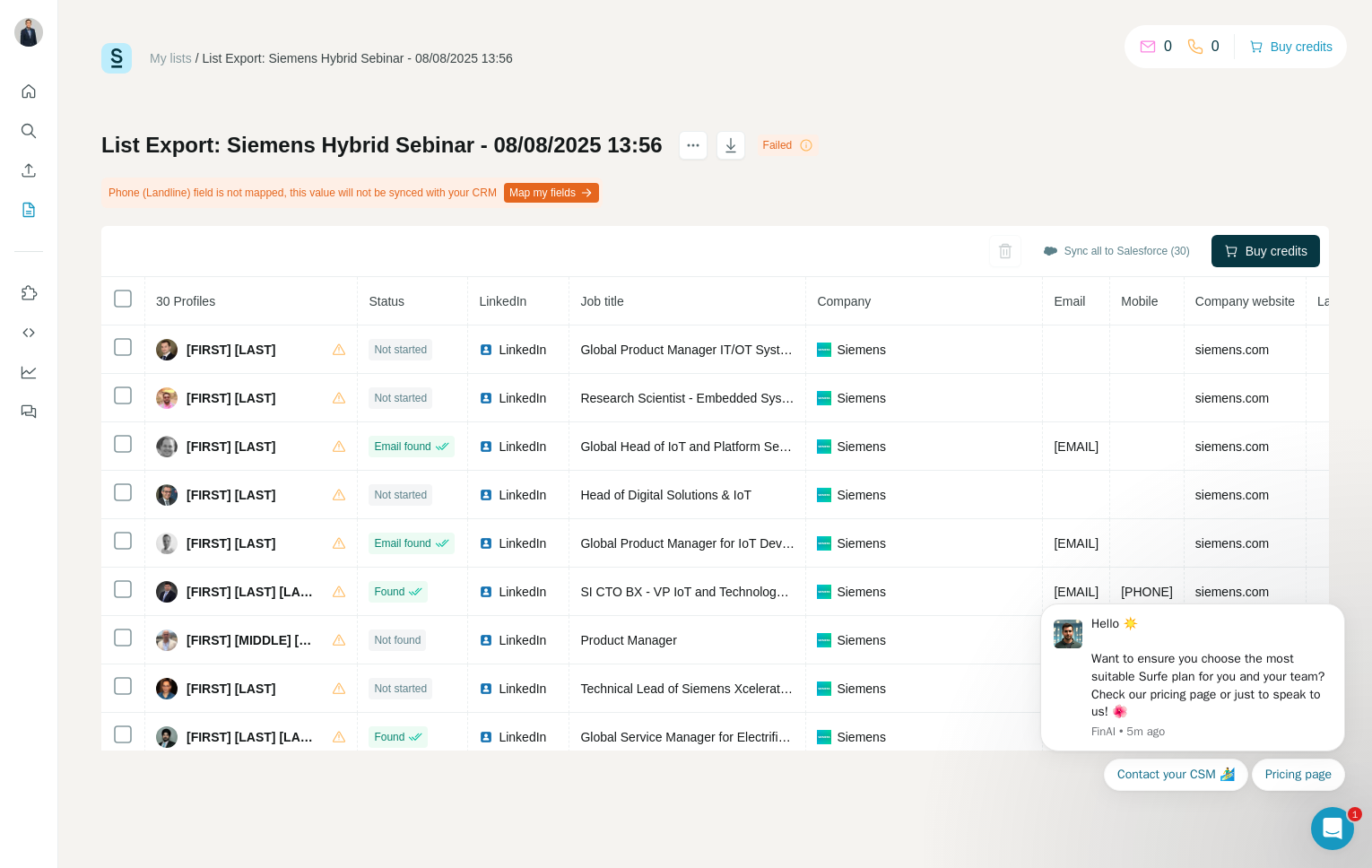 click on "Map my fields" at bounding box center [551, 193] 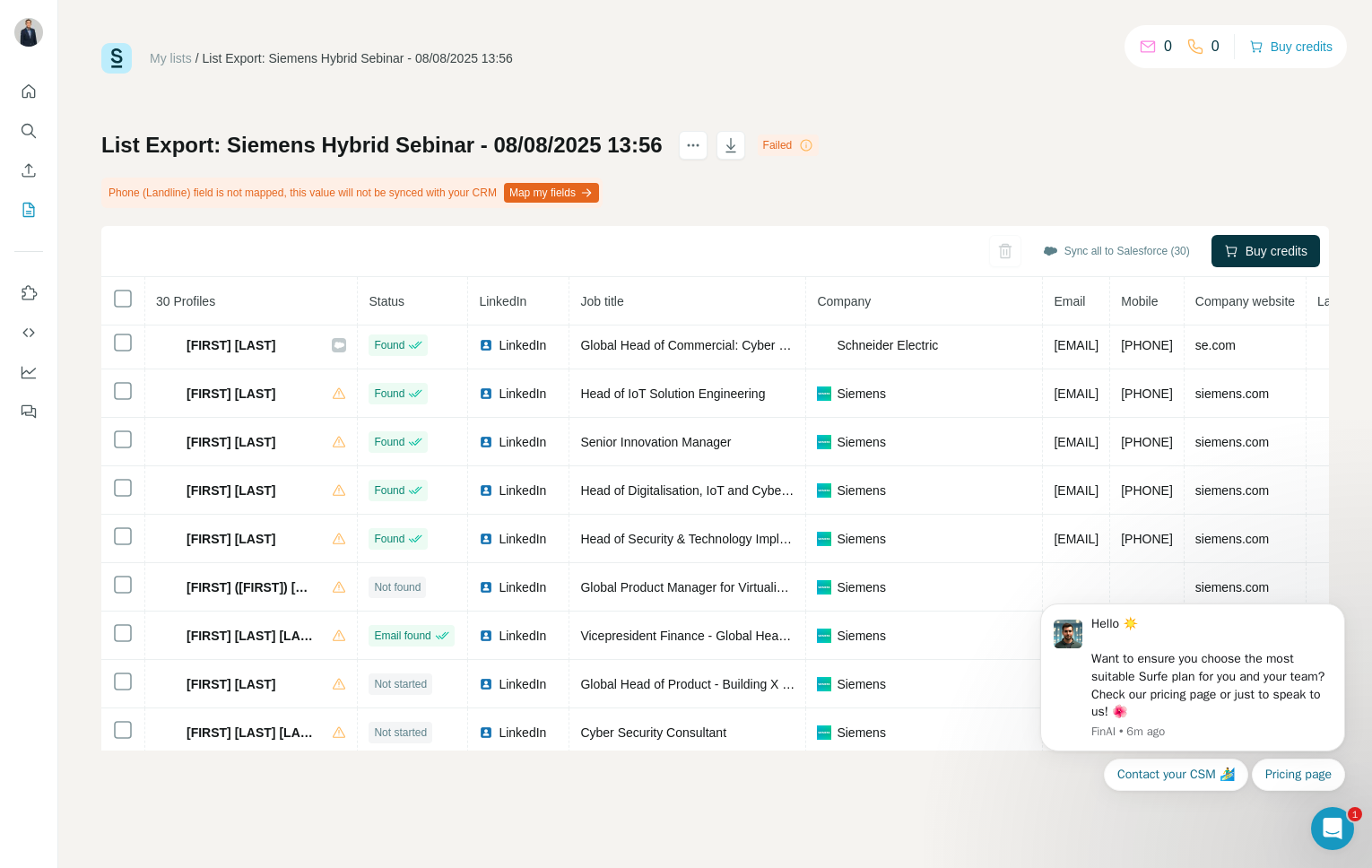 scroll, scrollTop: 543, scrollLeft: 0, axis: vertical 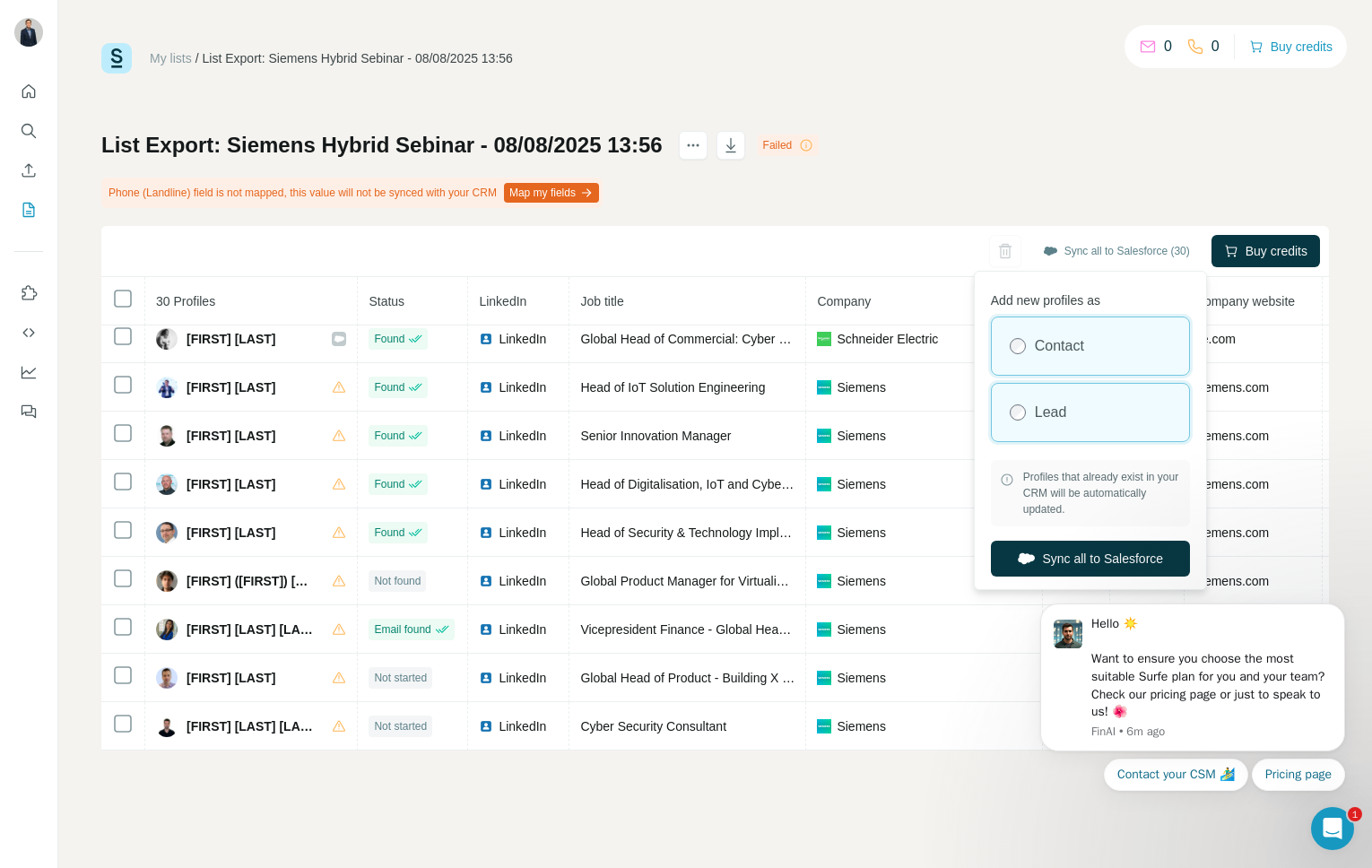 click on "Lead" at bounding box center [1051, 412] 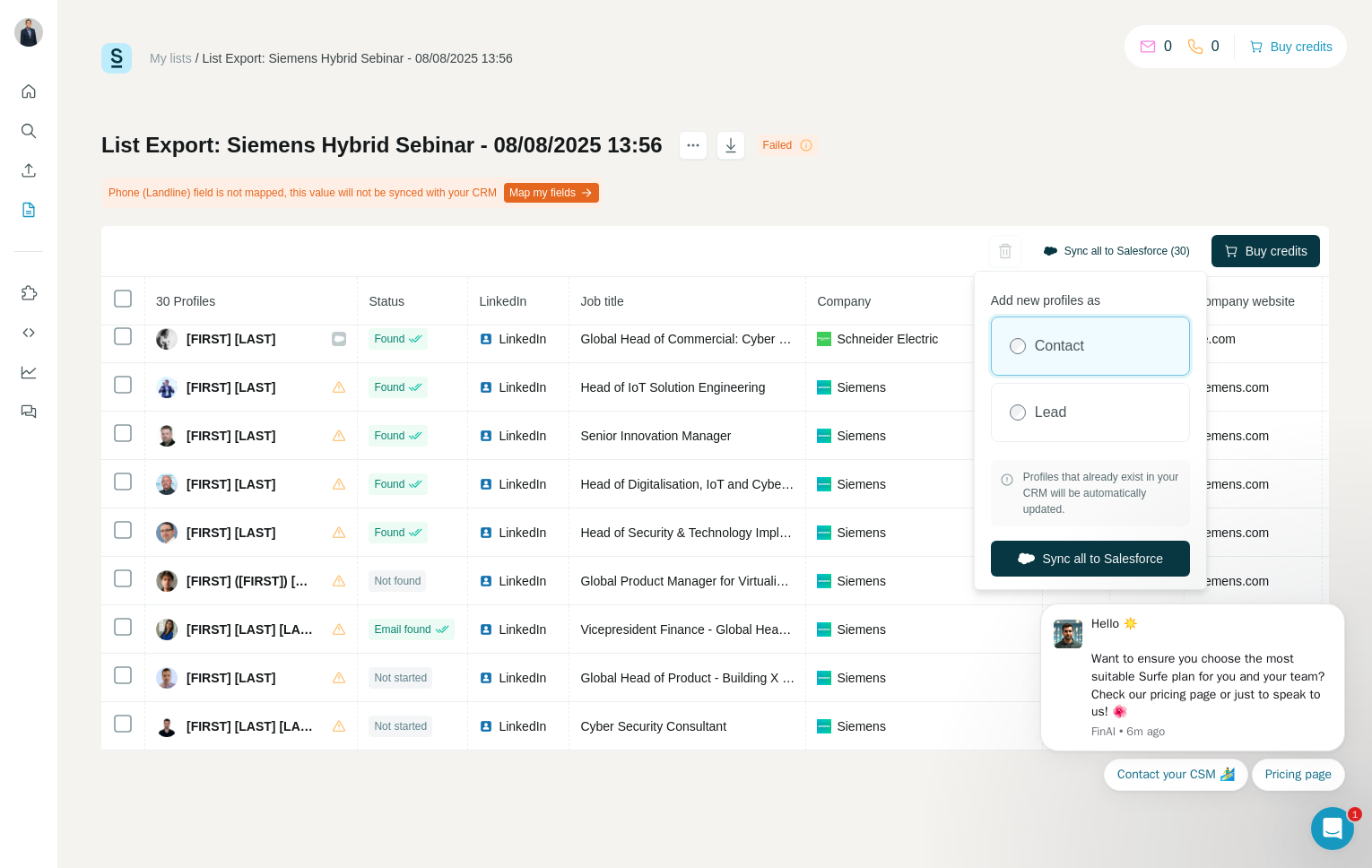 click on "Sync all to Salesforce (30)" at bounding box center [1116, 251] 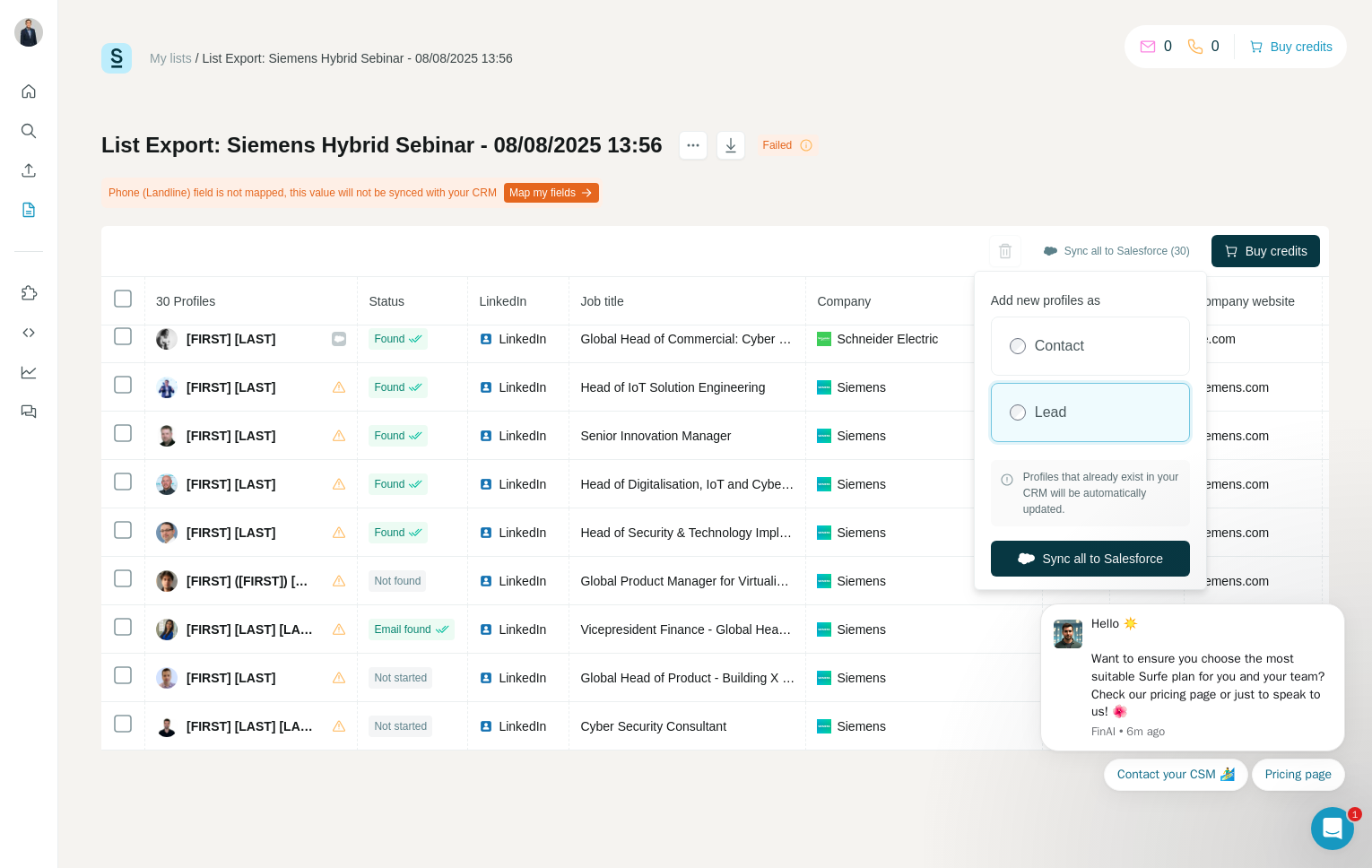 click on "Hello ☀️  Want to ensure you choose the most suitable Surfe plan for you and your team? Check our pricing page or just to speak to us! 🌺  FinAI • 6m ago Contact your CSM 🏄‍♂️ Pricing page" at bounding box center [1193, 681] 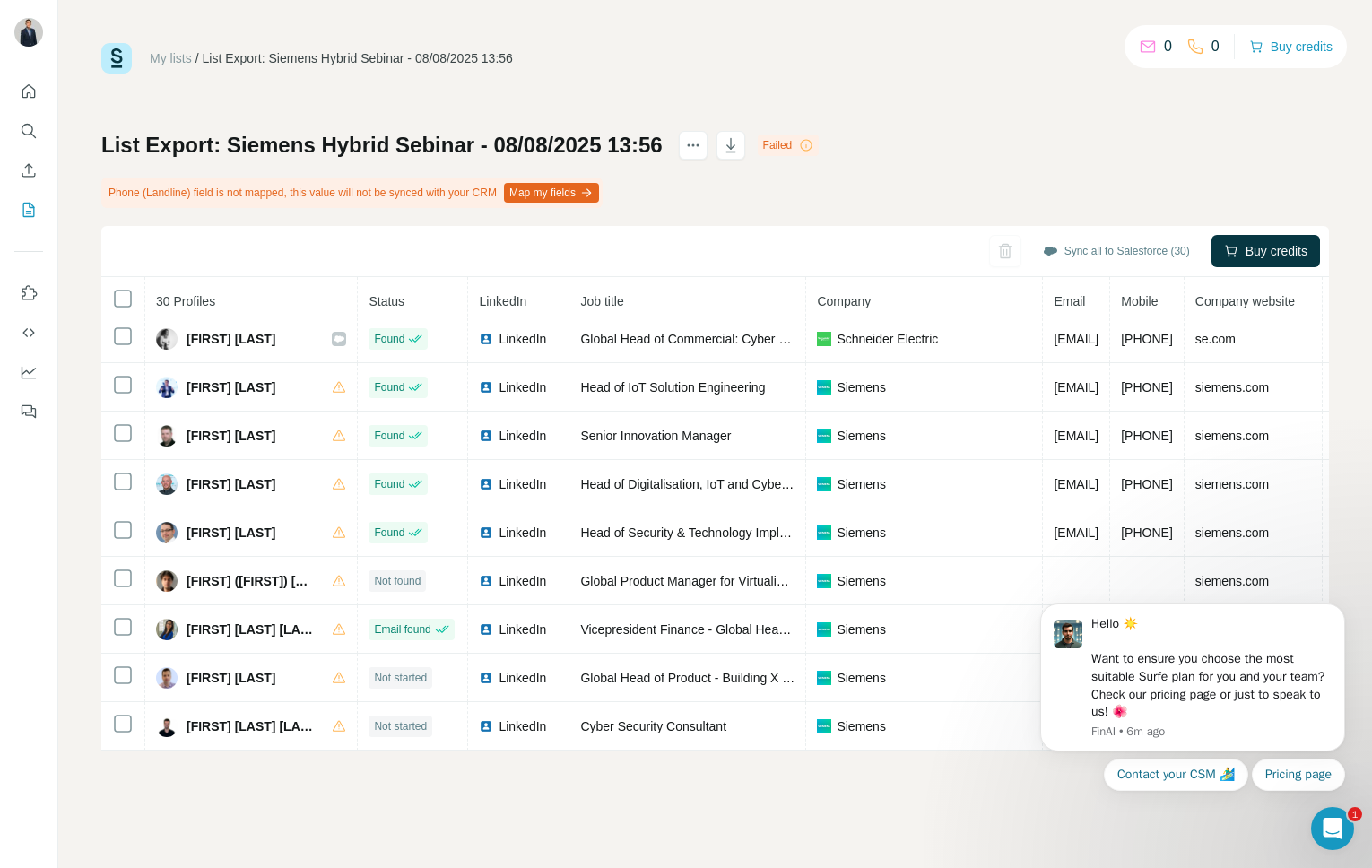 click on "Map my fields" at bounding box center [551, 193] 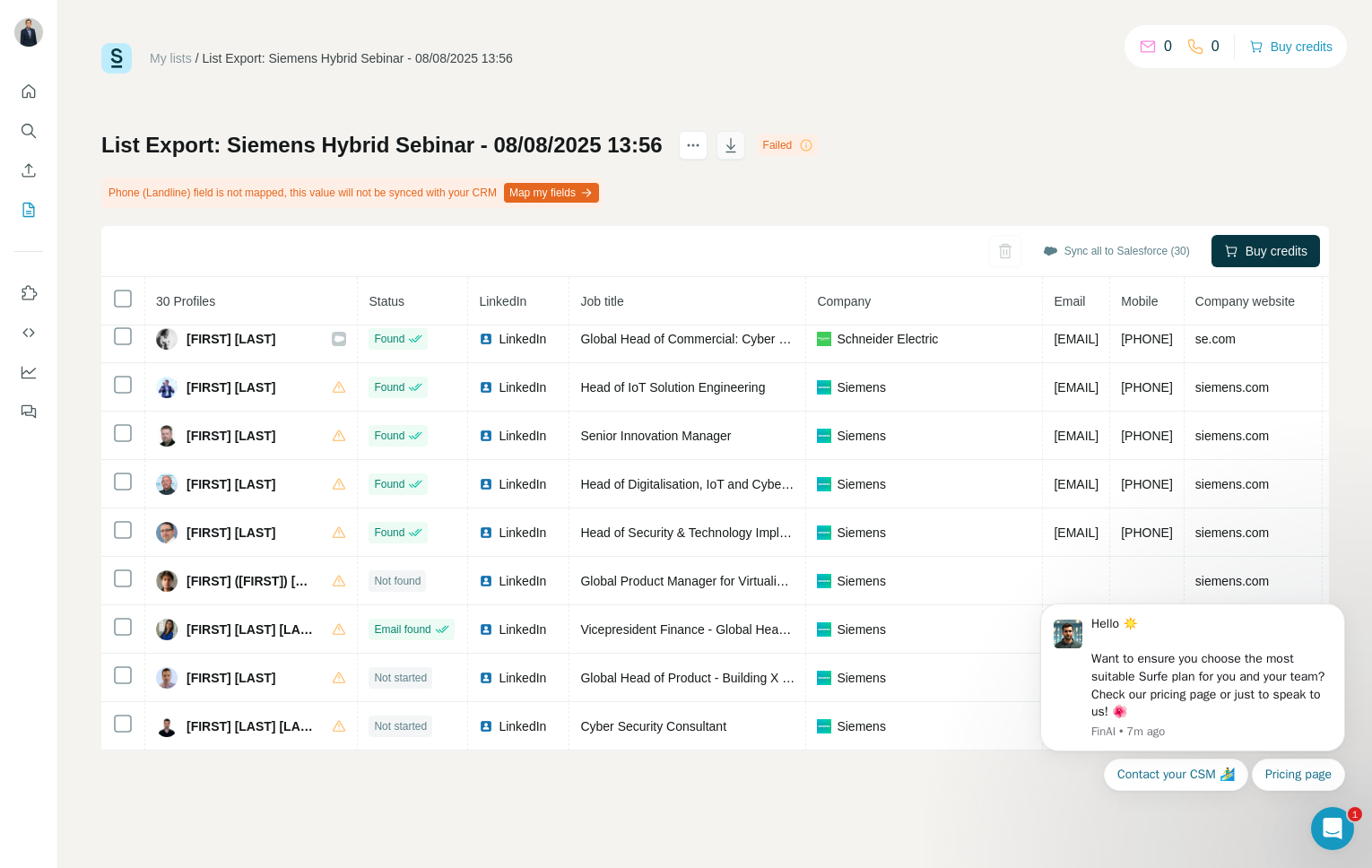 click 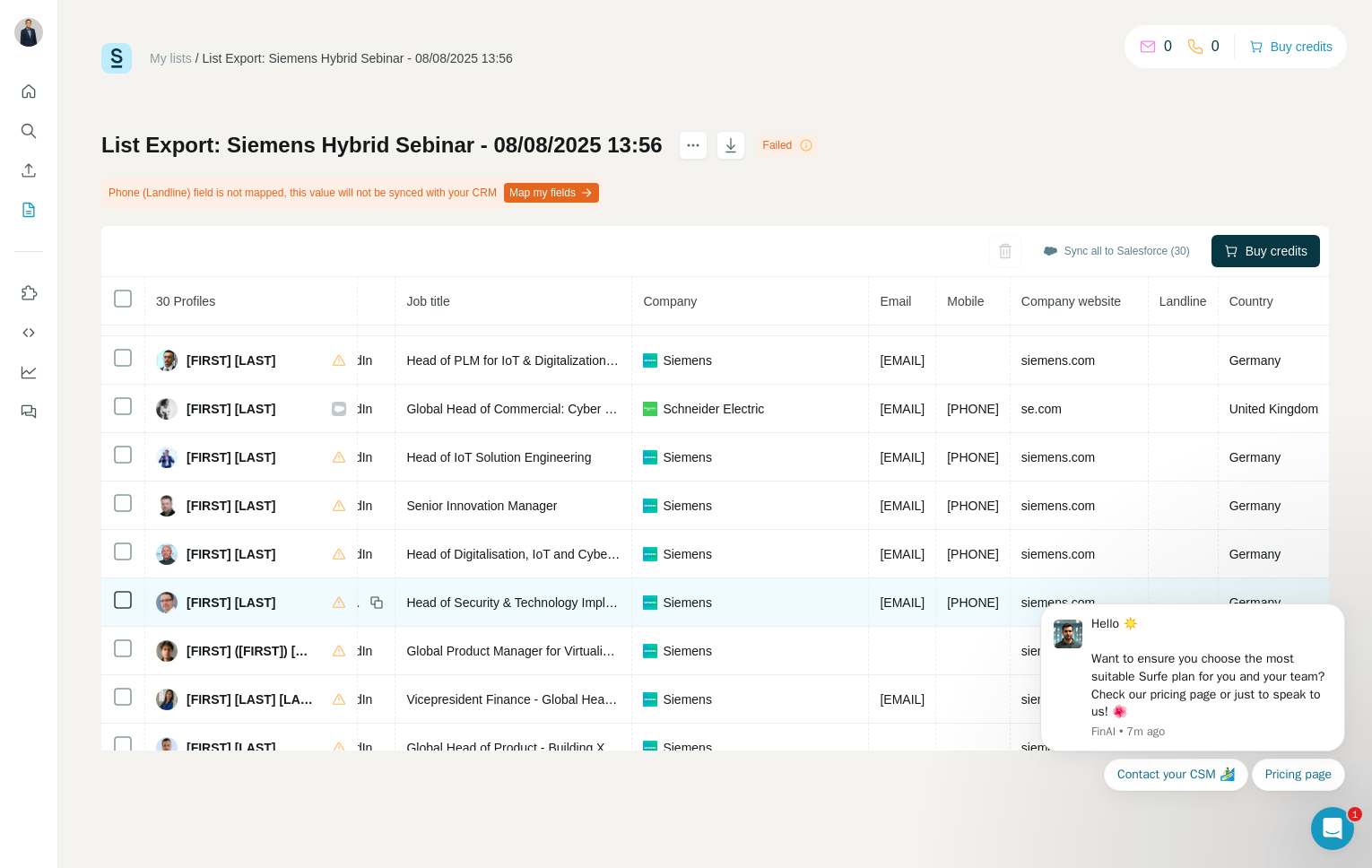 scroll, scrollTop: 473, scrollLeft: 426, axis: both 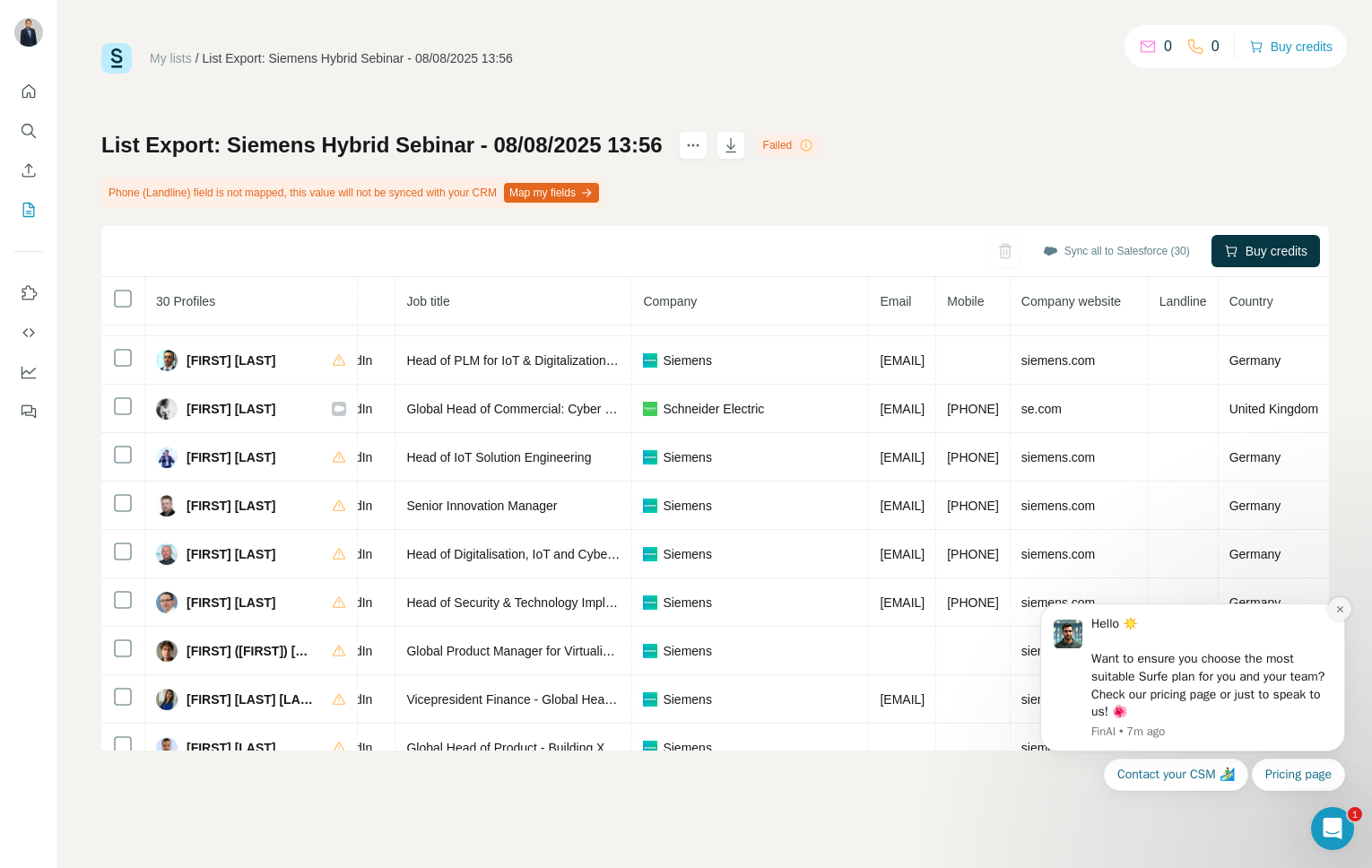 click 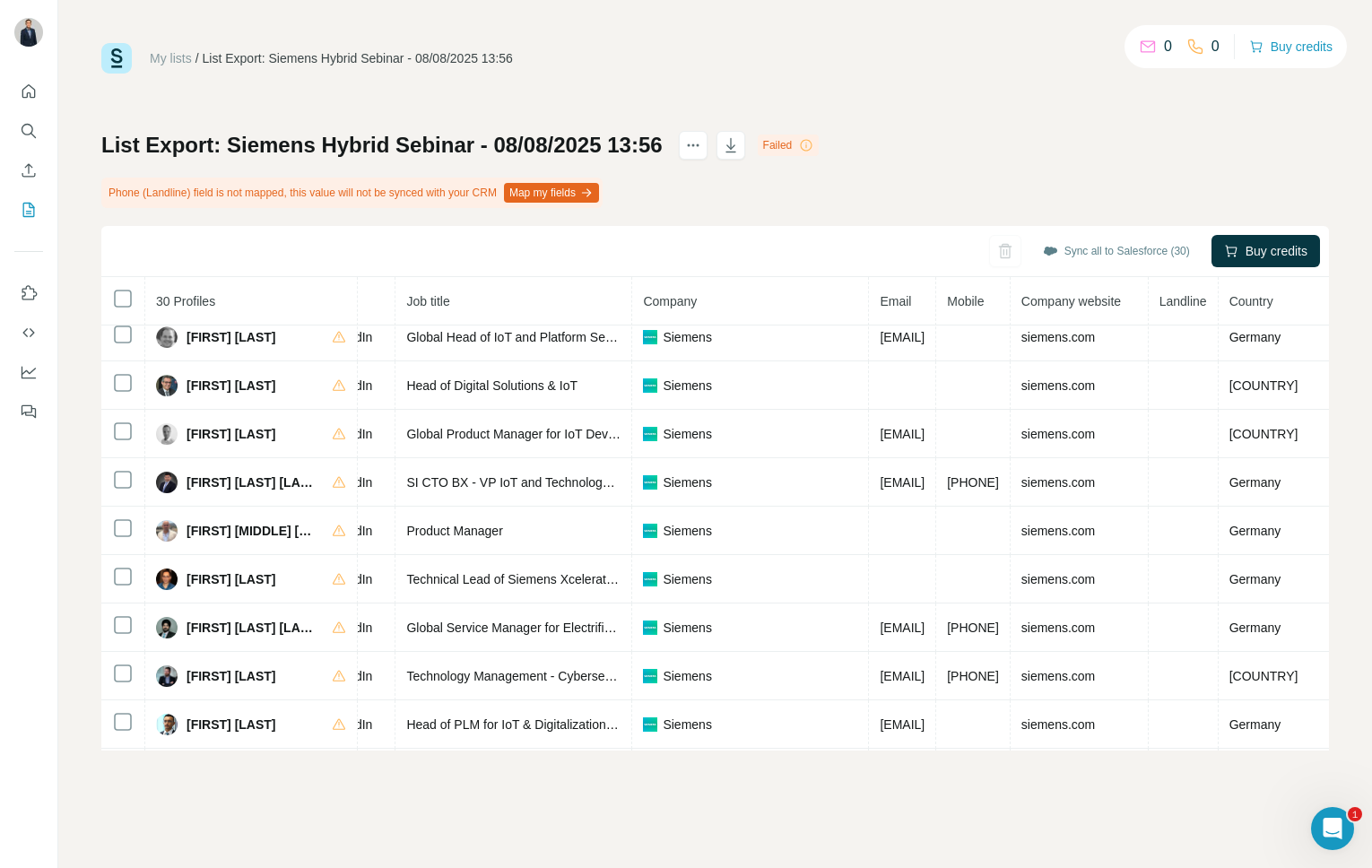 scroll, scrollTop: 0, scrollLeft: 426, axis: horizontal 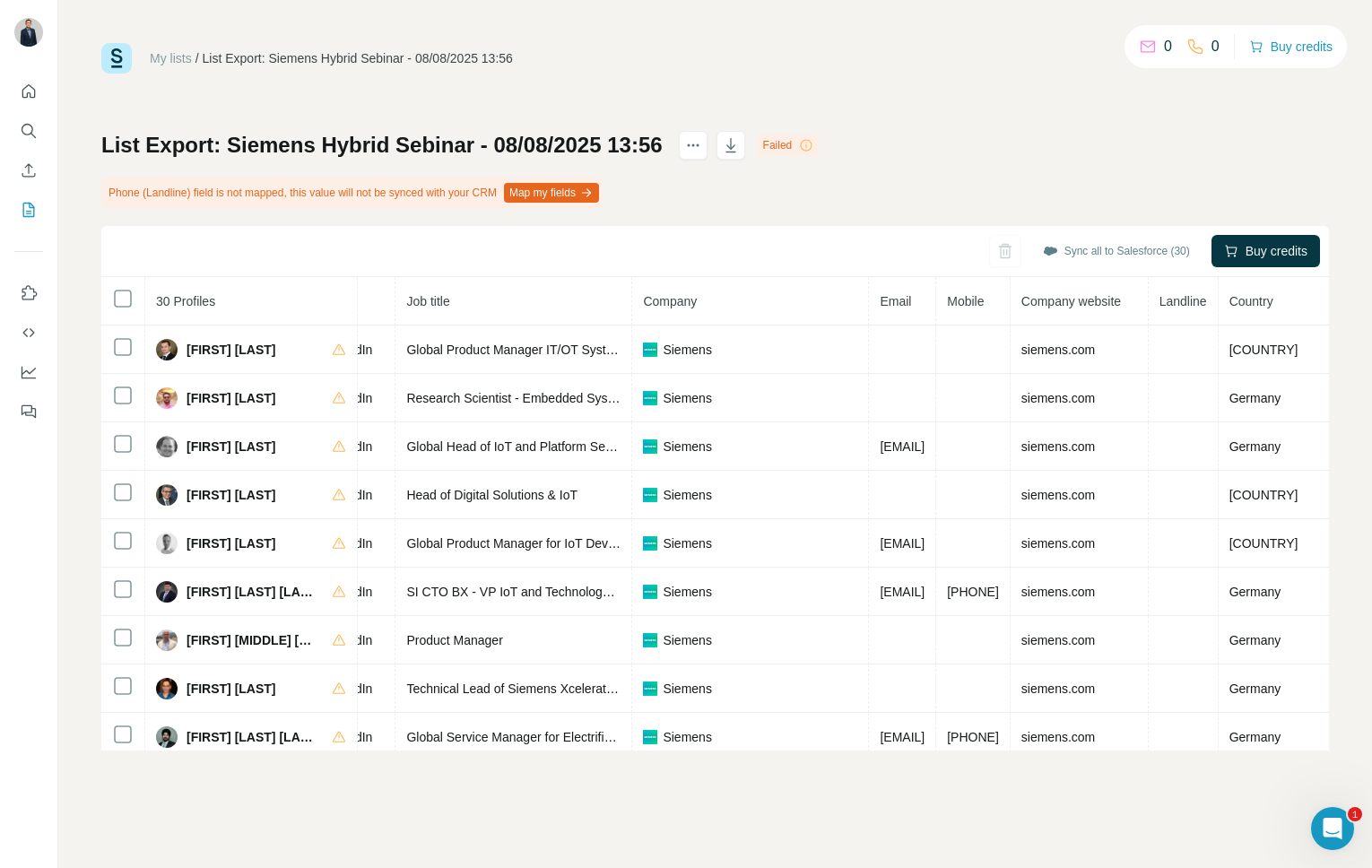 click 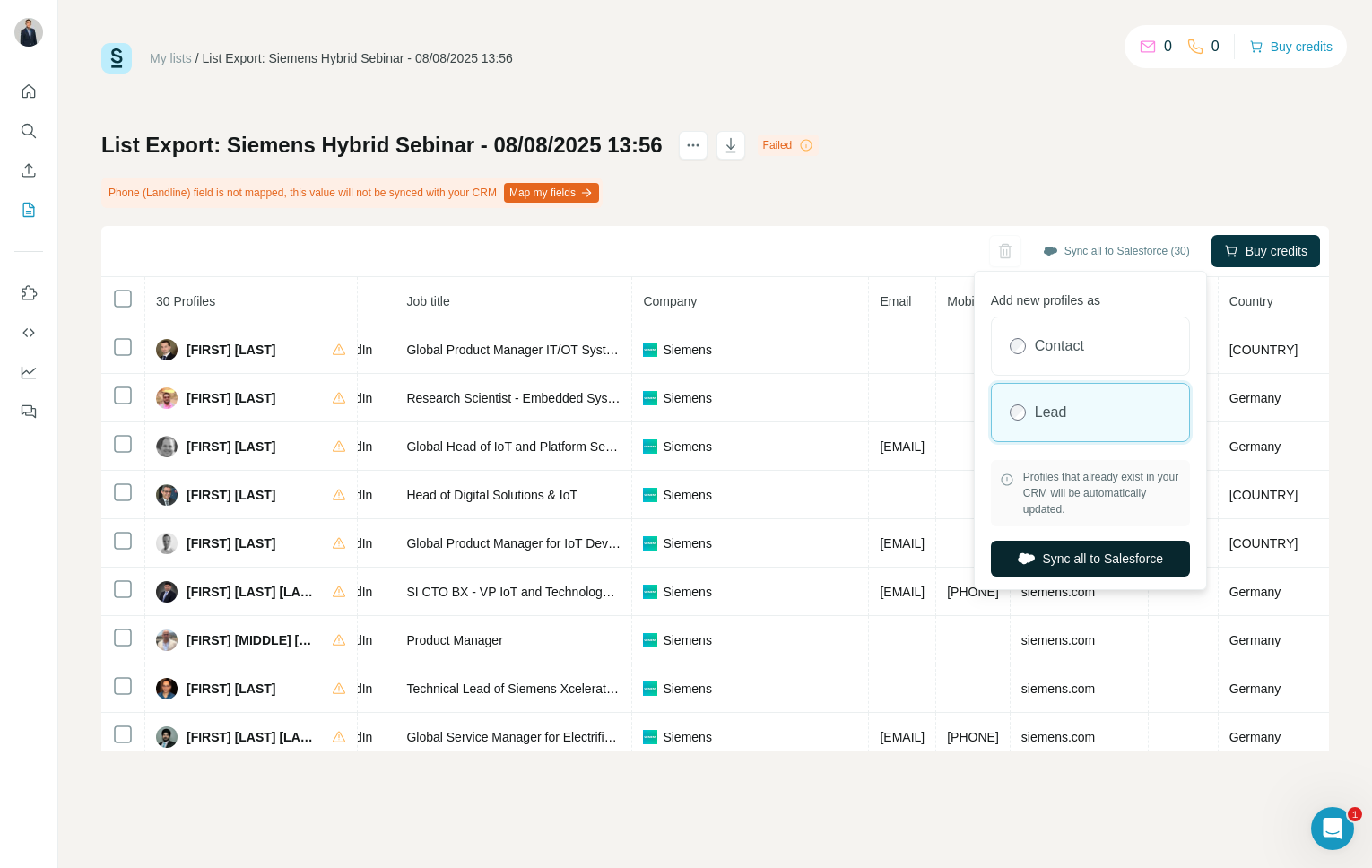 click on "Sync all to Salesforce" at bounding box center [1090, 559] 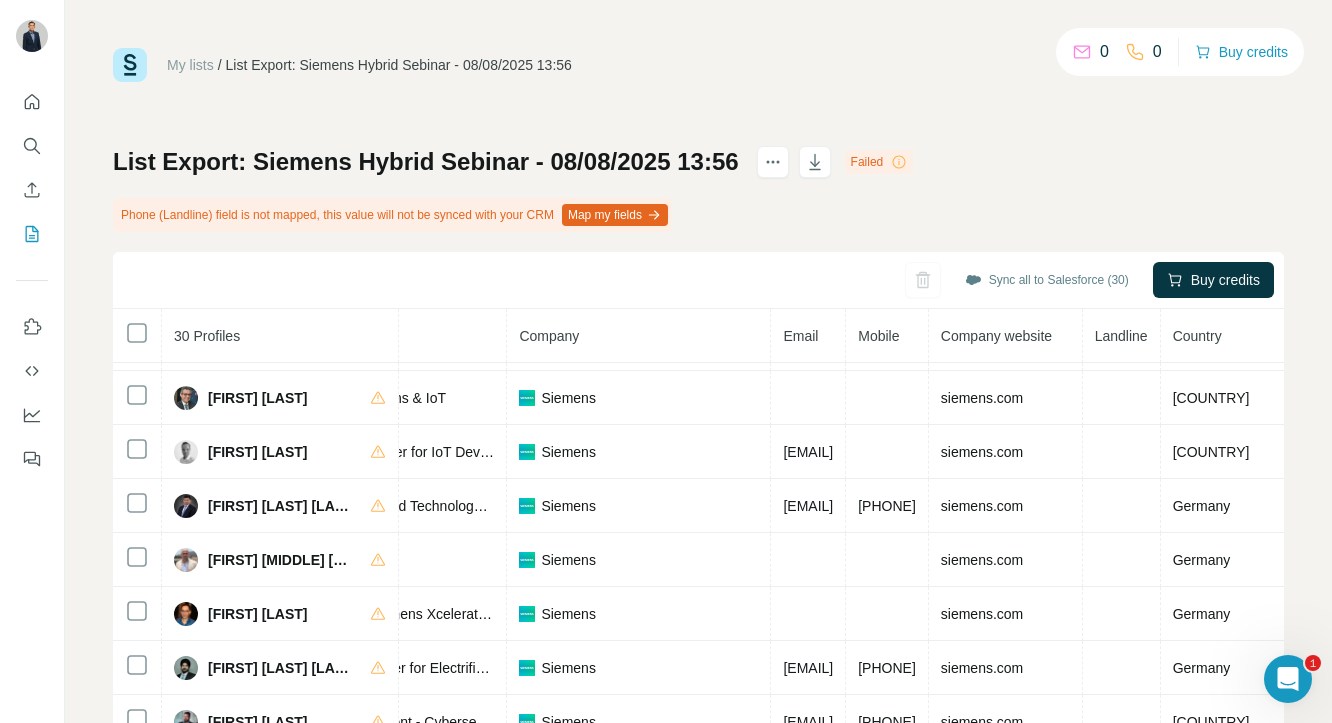 scroll, scrollTop: 154, scrollLeft: 475, axis: both 